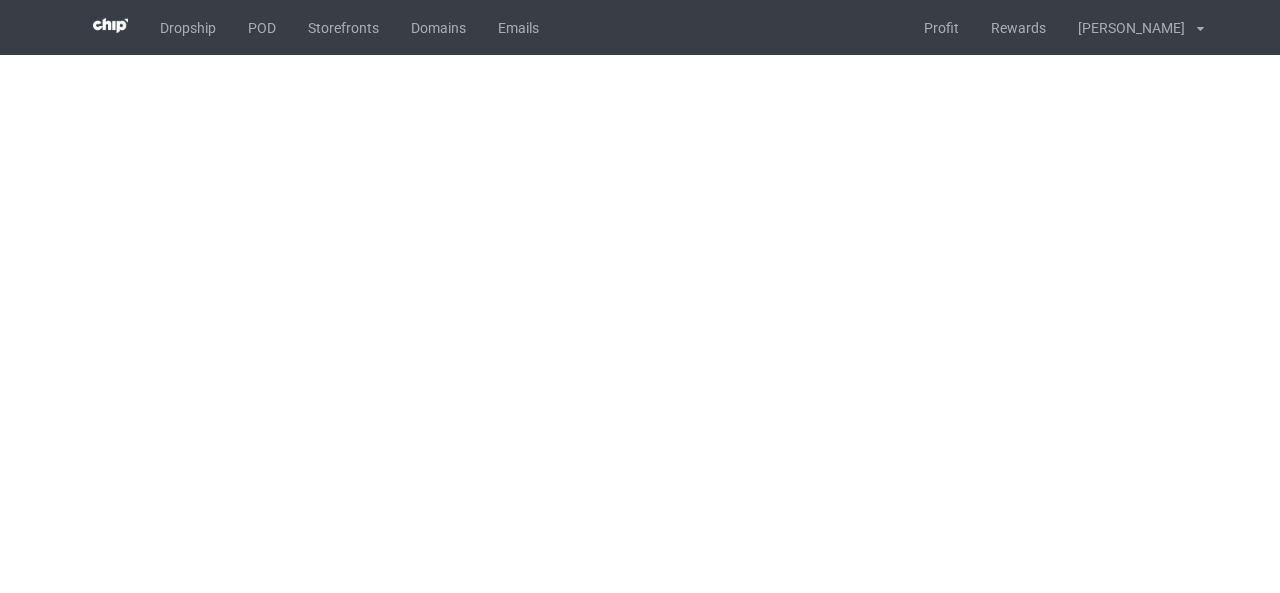 scroll, scrollTop: 0, scrollLeft: 0, axis: both 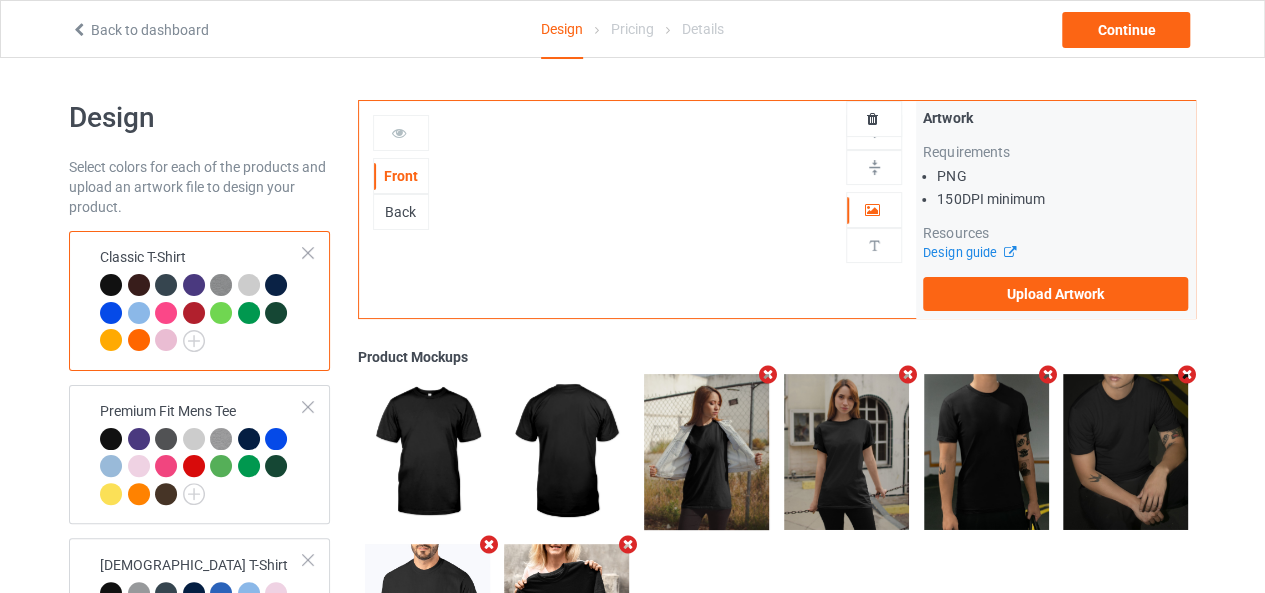 click on "Front Back Artwork Upload artwork before adding personalization" at bounding box center (638, 209) 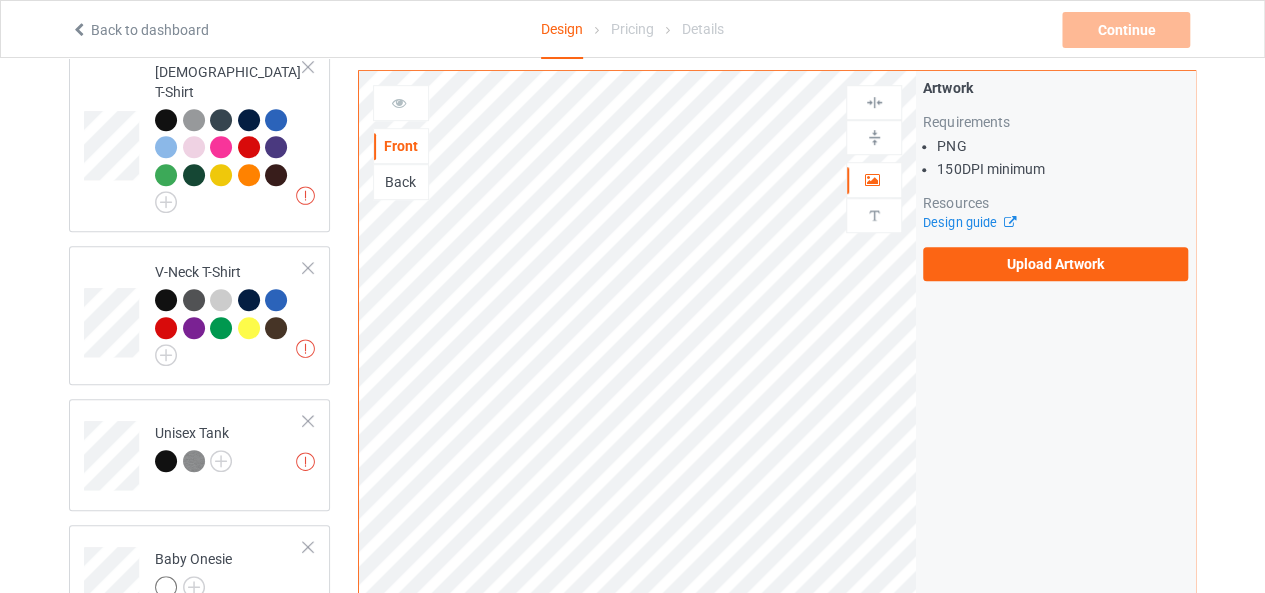 scroll, scrollTop: 730, scrollLeft: 0, axis: vertical 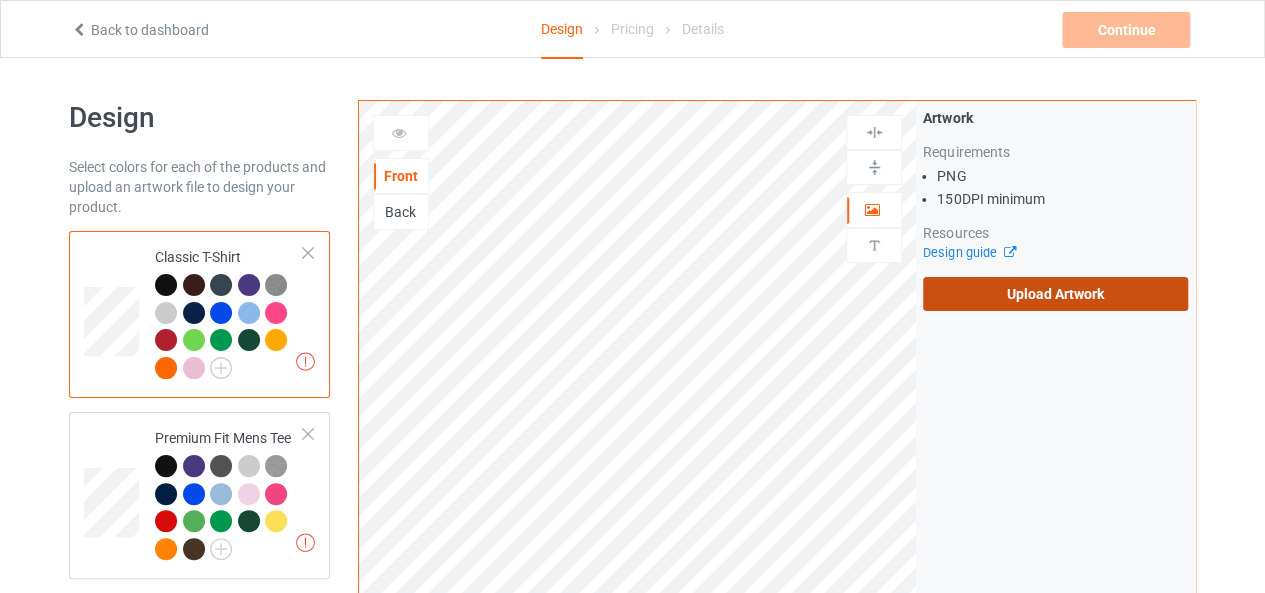 click on "Upload Artwork" at bounding box center (1055, 294) 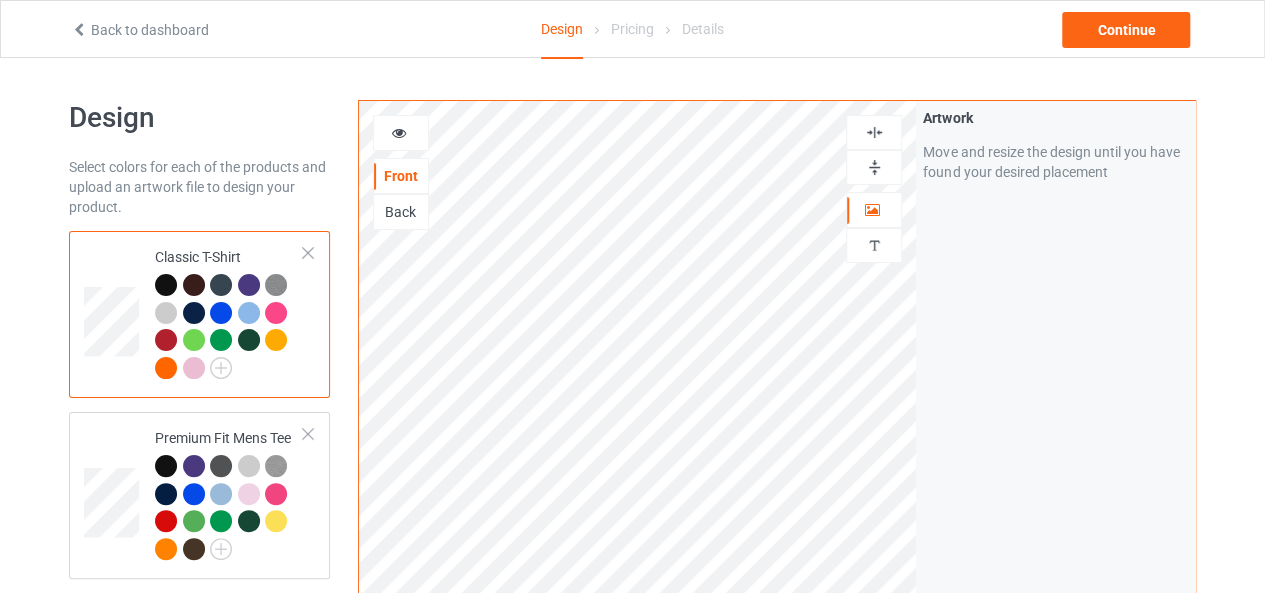 click at bounding box center (874, 132) 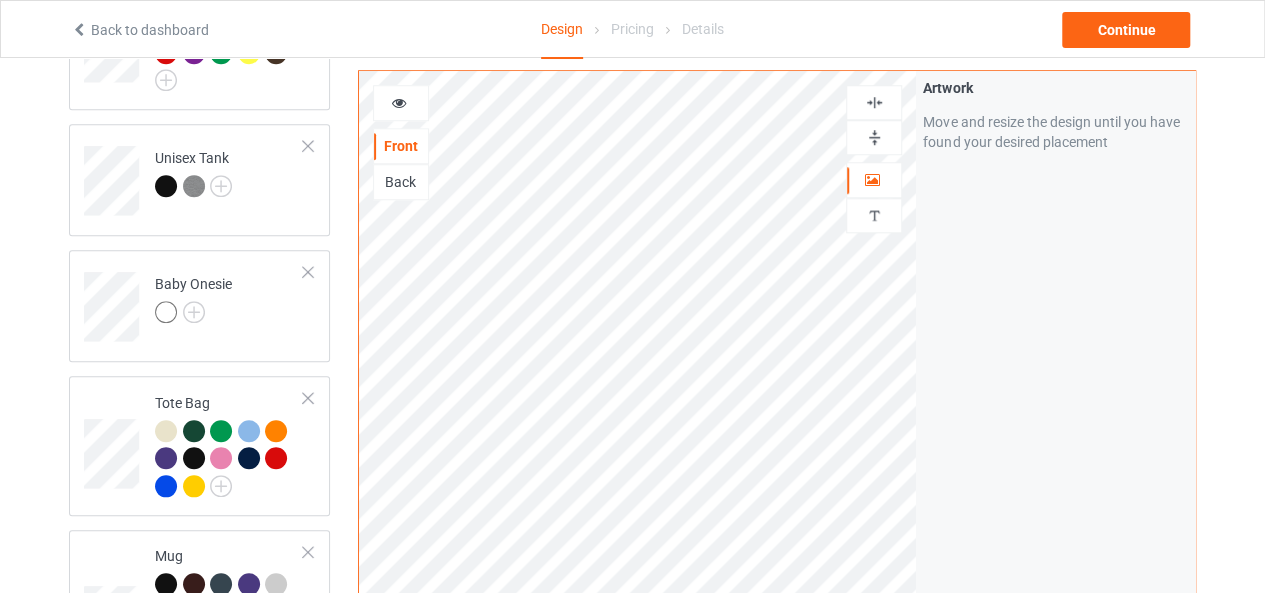 scroll, scrollTop: 839, scrollLeft: 0, axis: vertical 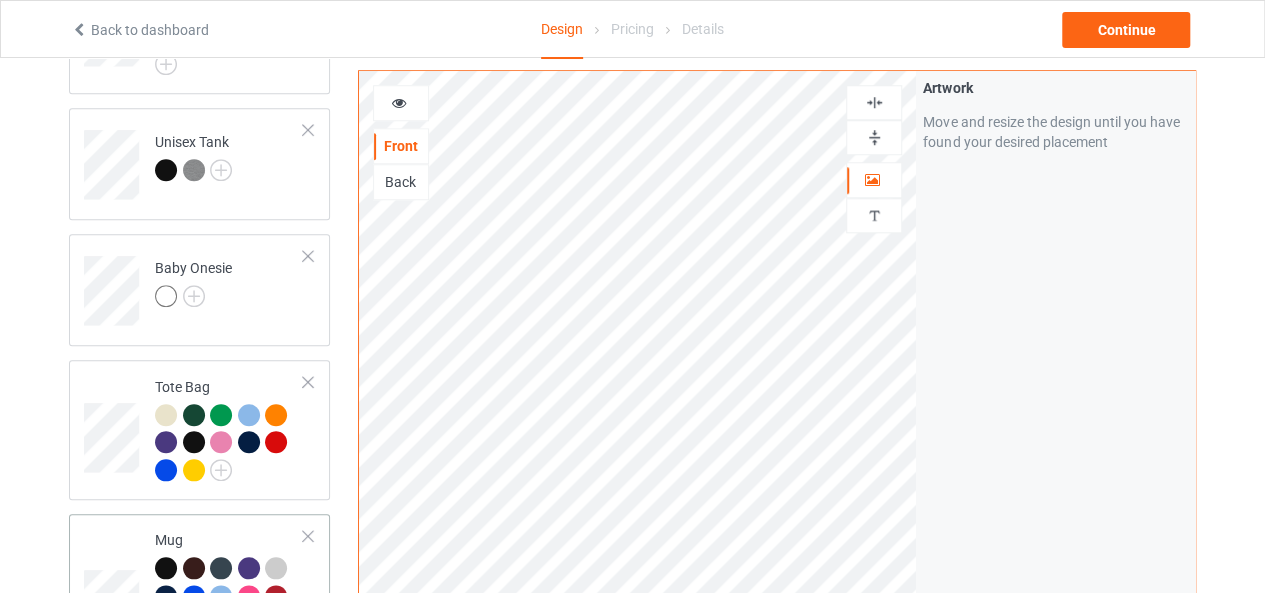 click at bounding box center (114, 597) 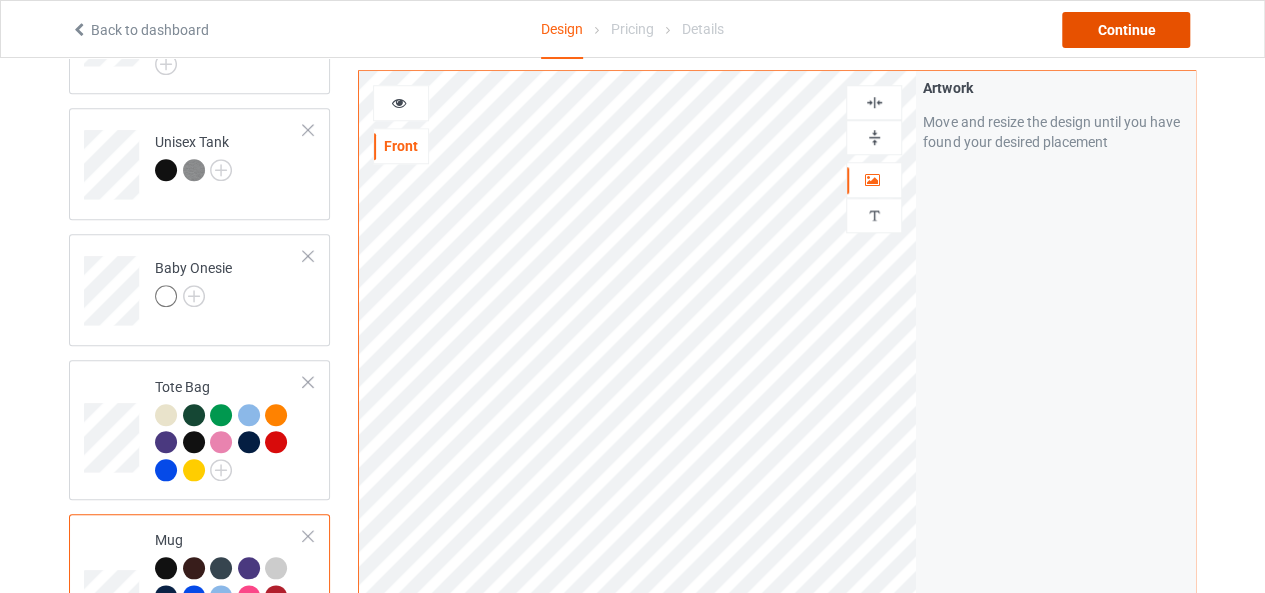 click on "Continue" at bounding box center [1126, 30] 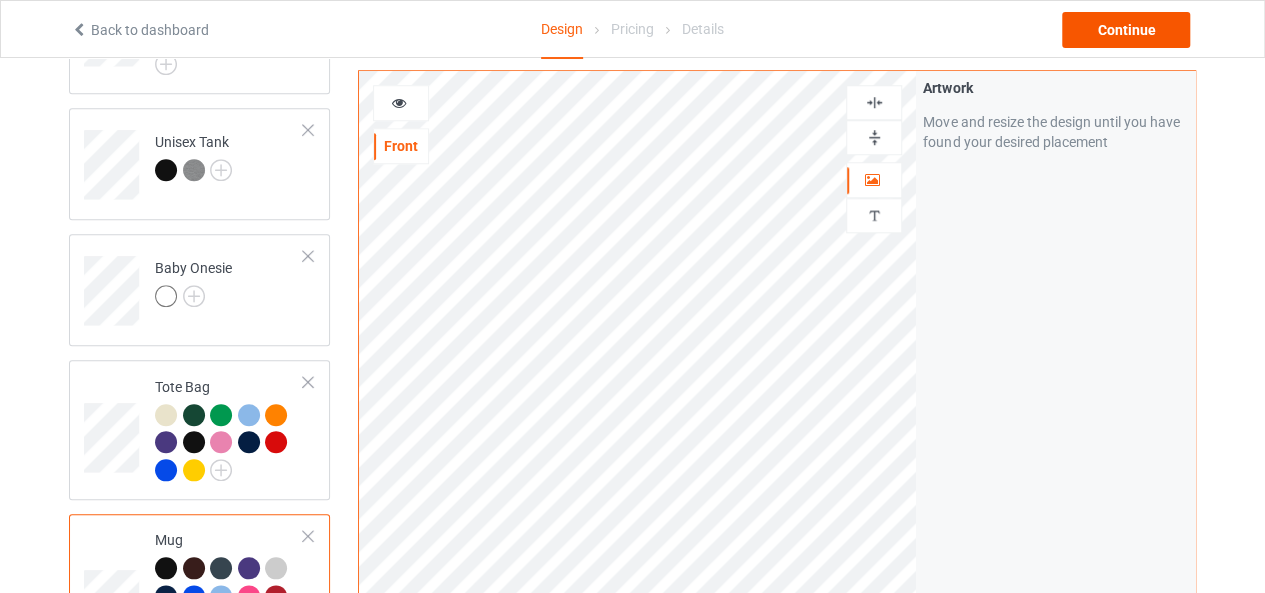 scroll, scrollTop: 0, scrollLeft: 0, axis: both 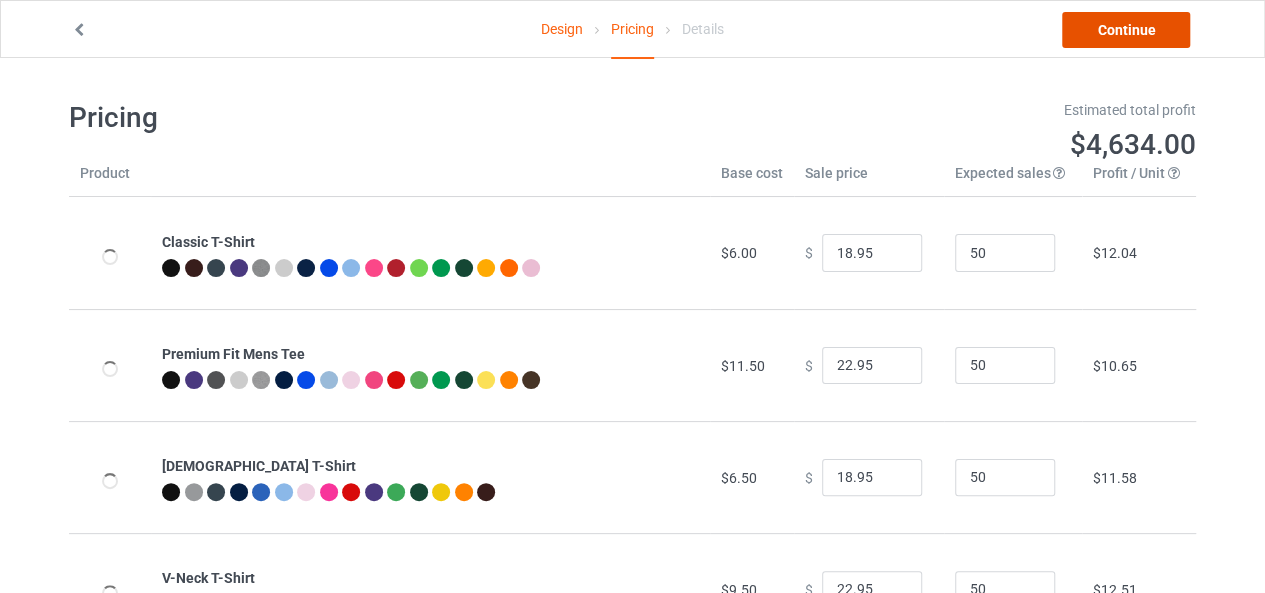 click on "Continue" at bounding box center [1126, 30] 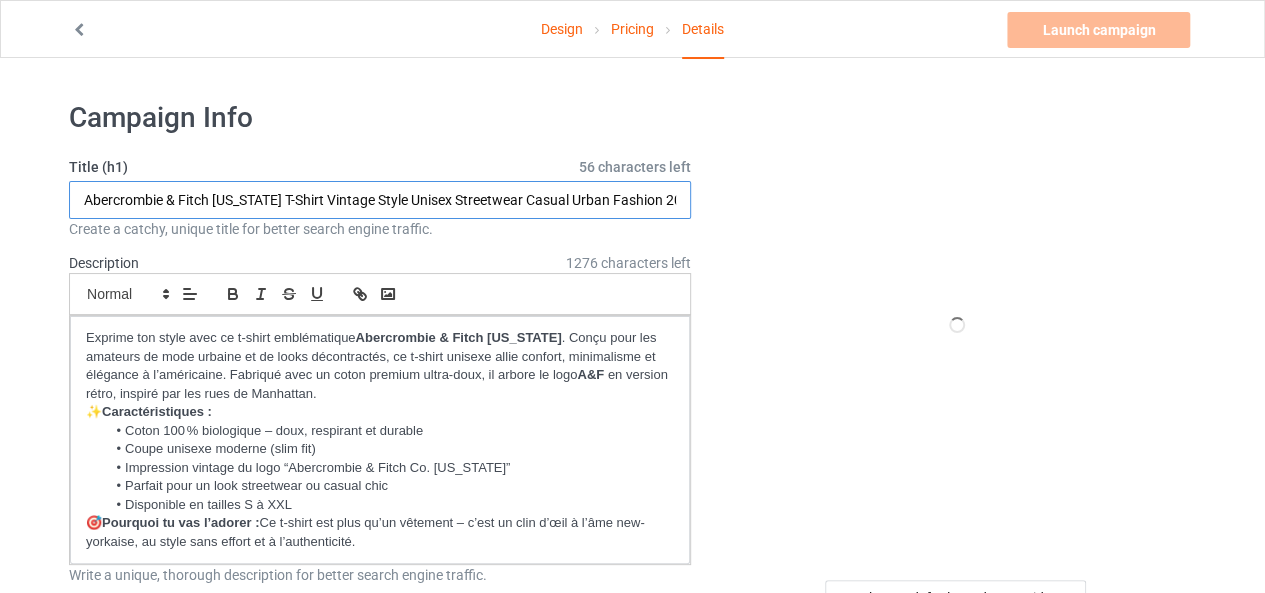 click on "Abercrombie & Fitch [US_STATE] T-Shirt Vintage Style Unisex Streetwear Casual Urban Fashion 2025" at bounding box center (380, 200) 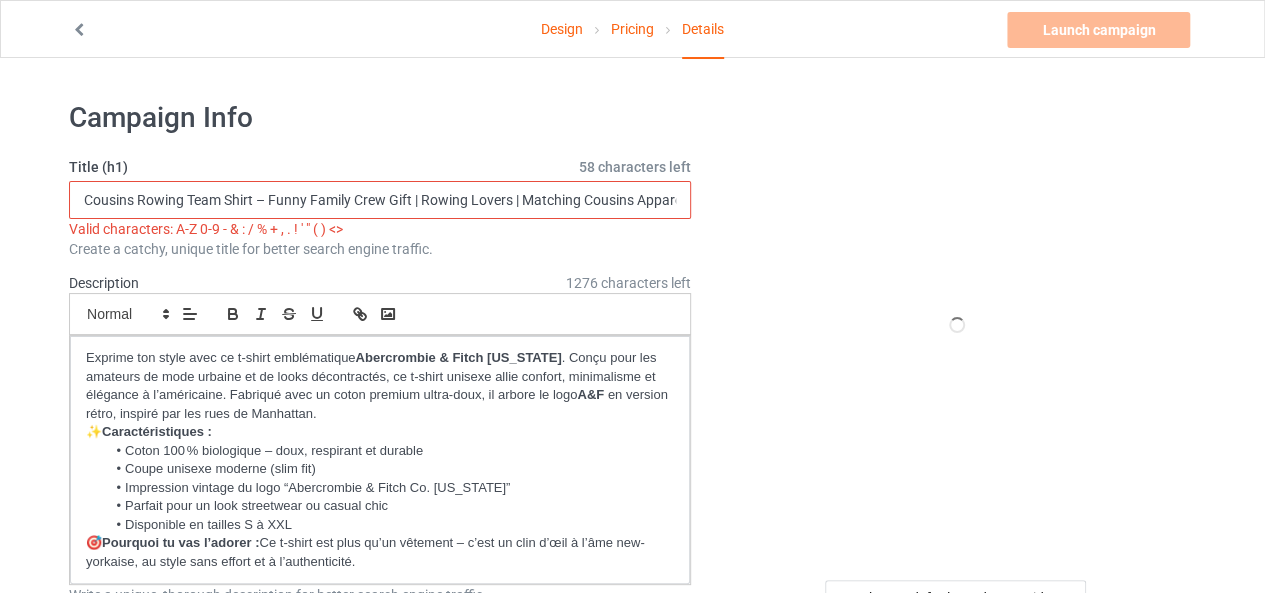 scroll, scrollTop: 0, scrollLeft: 9, axis: horizontal 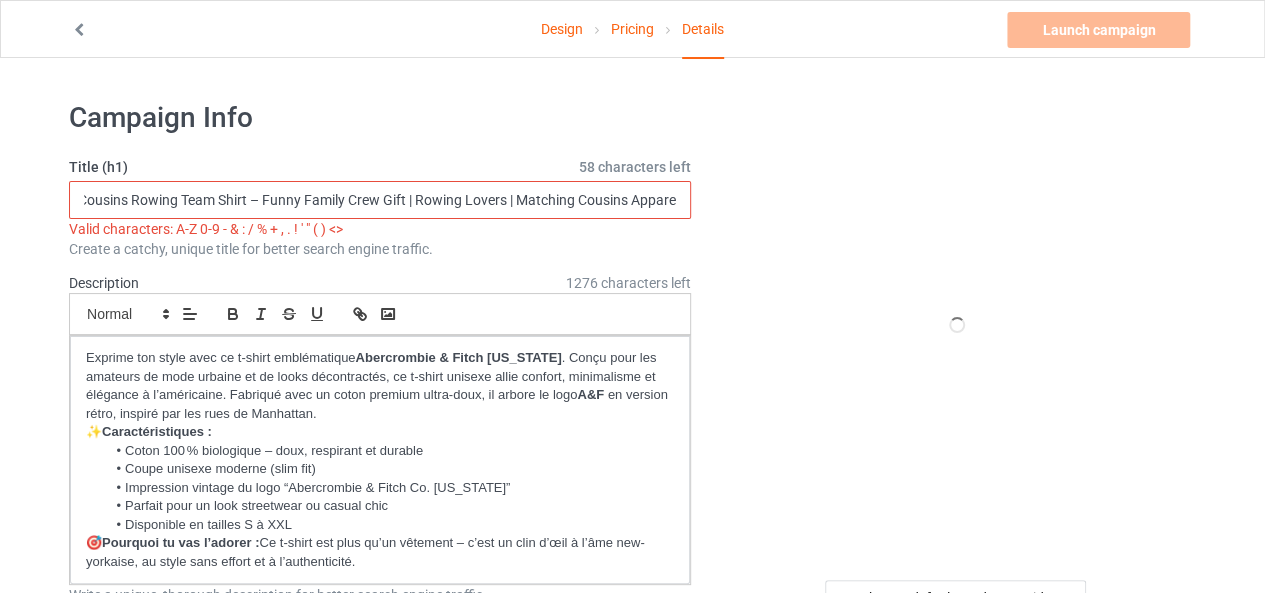 click on "Cousins Rowing Team Shirt – Funny Family Crew Gift | Rowing Lovers | Matching Cousins Appare" at bounding box center [380, 200] 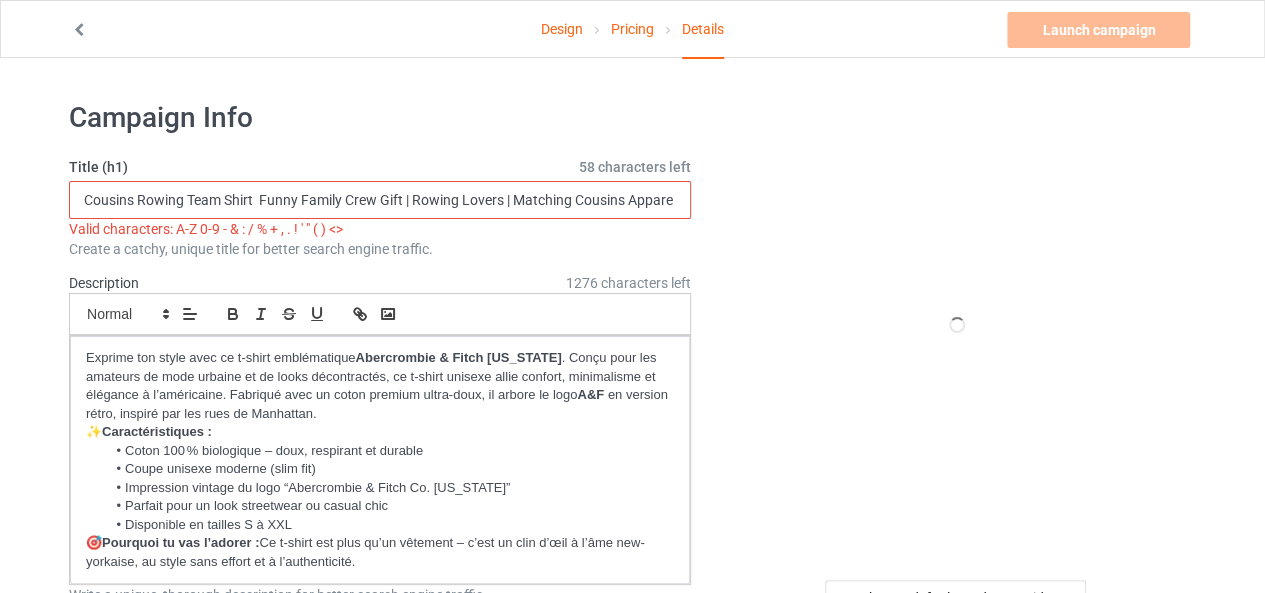 scroll, scrollTop: 0, scrollLeft: 0, axis: both 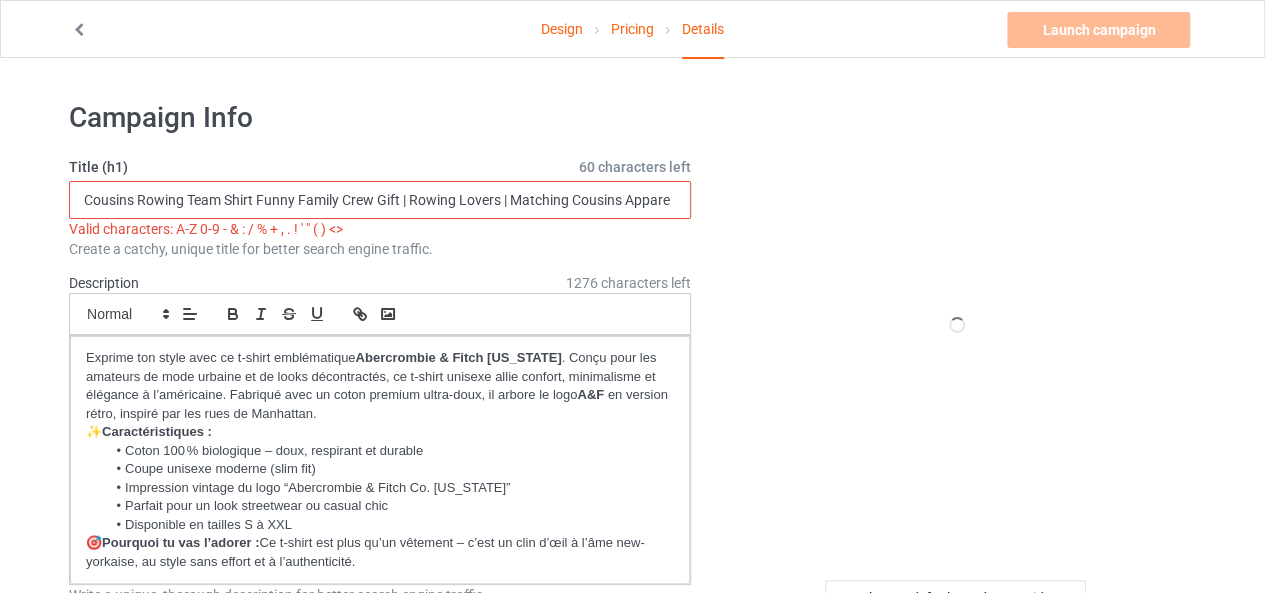click on "Cousins Rowing Team Shirt Funny Family Crew Gift | Rowing Lovers | Matching Cousins Appare" at bounding box center [380, 200] 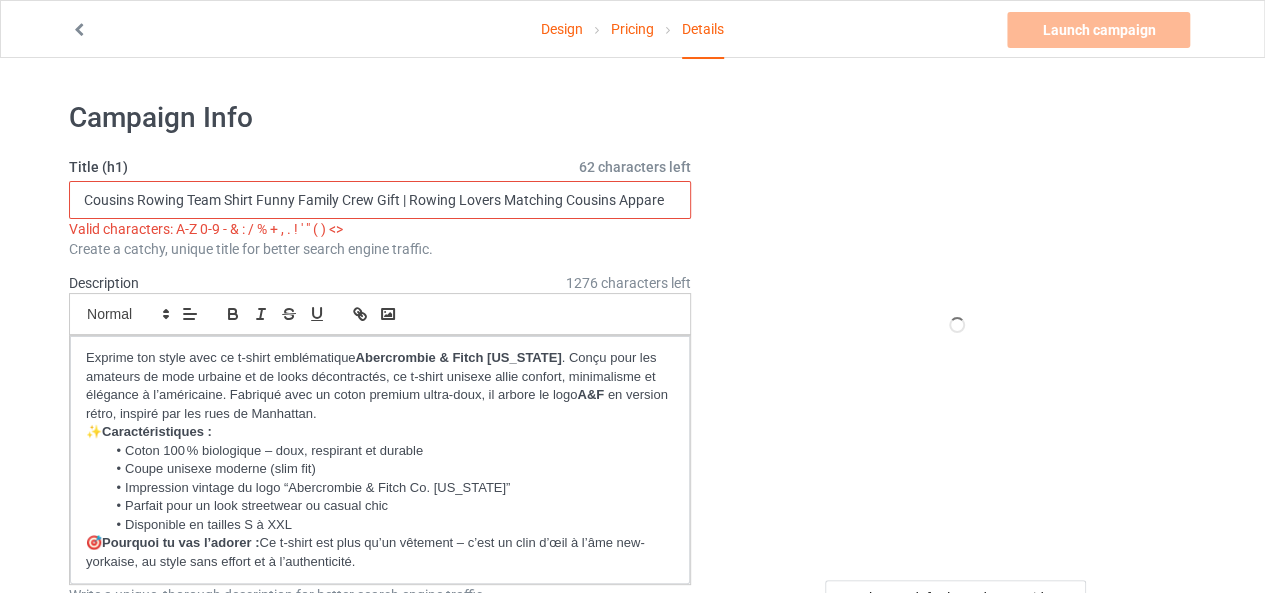 click on "Cousins Rowing Team Shirt Funny Family Crew Gift | Rowing Lovers Matching Cousins Appare" at bounding box center [380, 200] 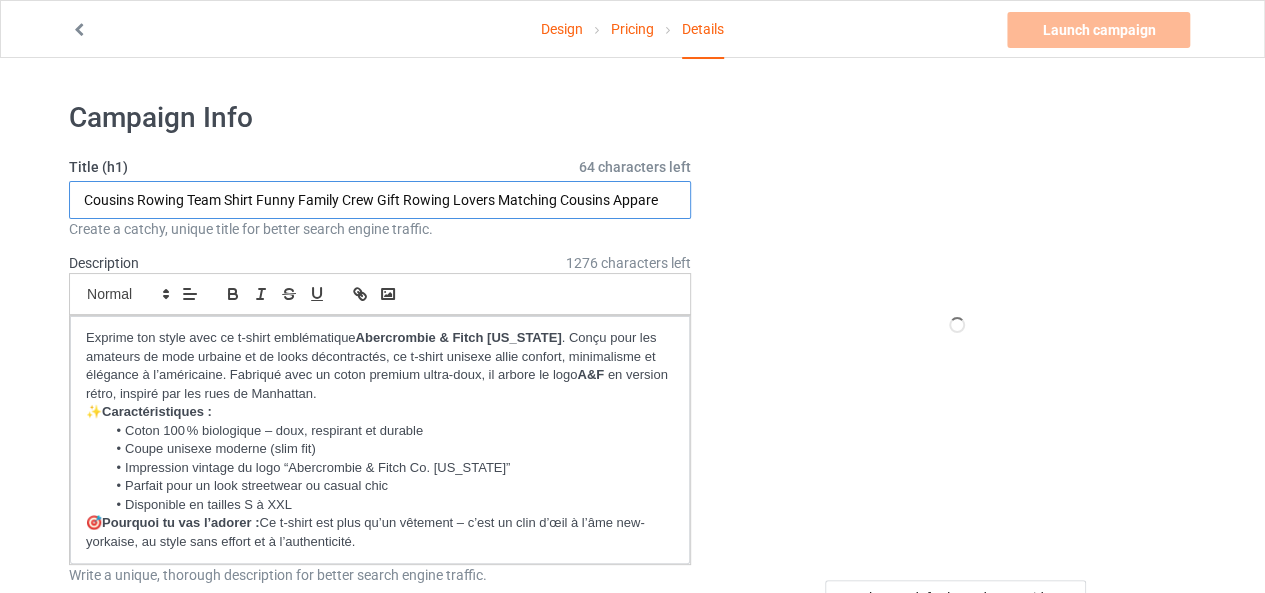 type on "Cousins Rowing Team Shirt Funny Family Crew Gift Rowing Lovers Matching Cousins Appare" 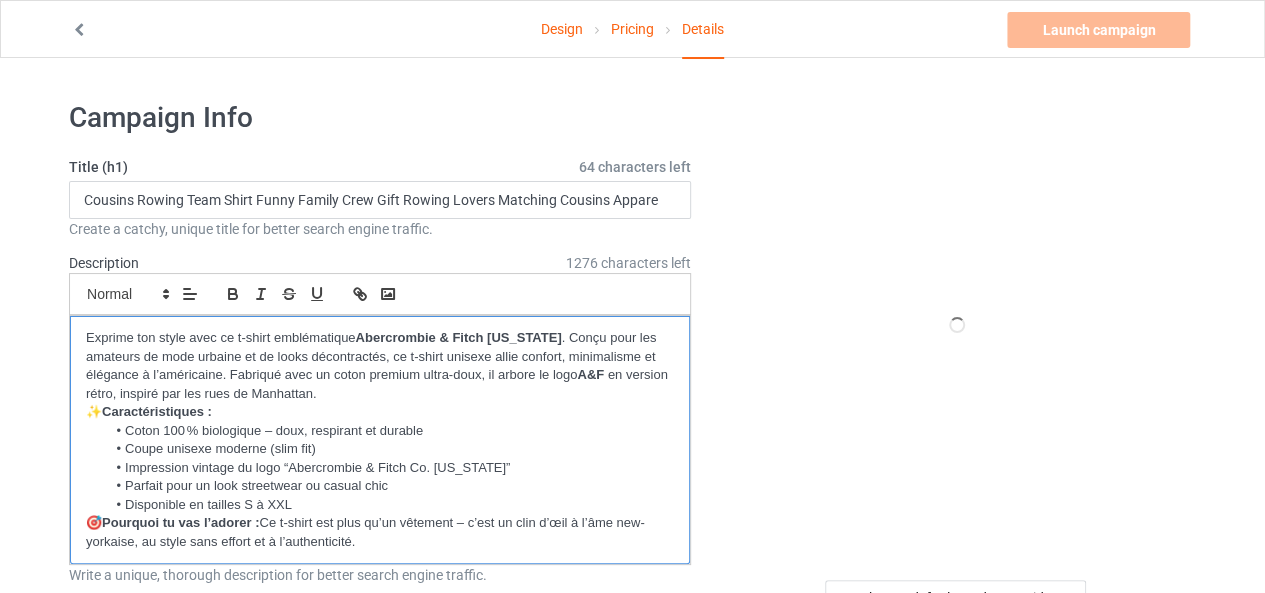 click on "✨  Caractéristiques :" at bounding box center [380, 412] 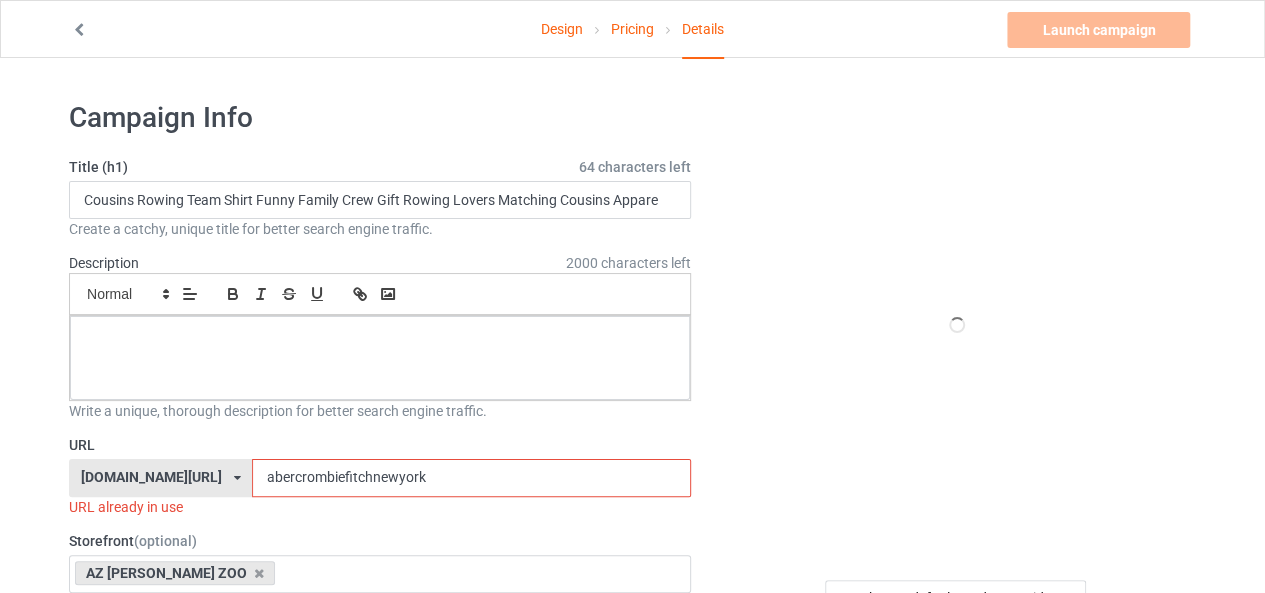 click on "abercrombiefitchnewyork" at bounding box center (471, 478) 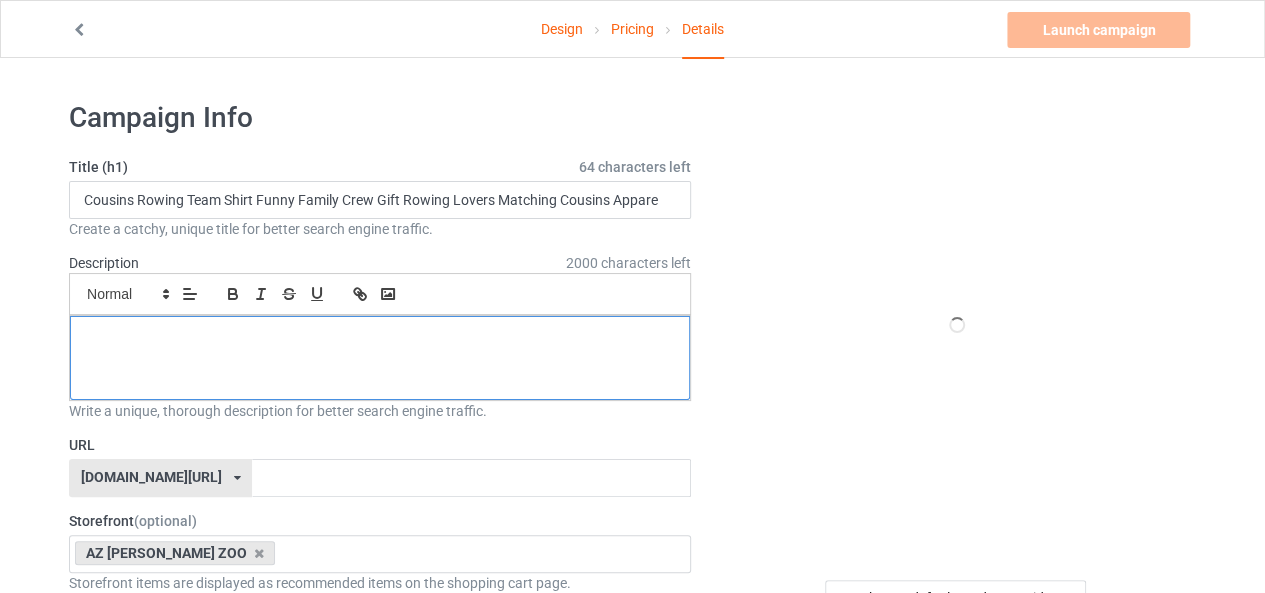 click at bounding box center [380, 358] 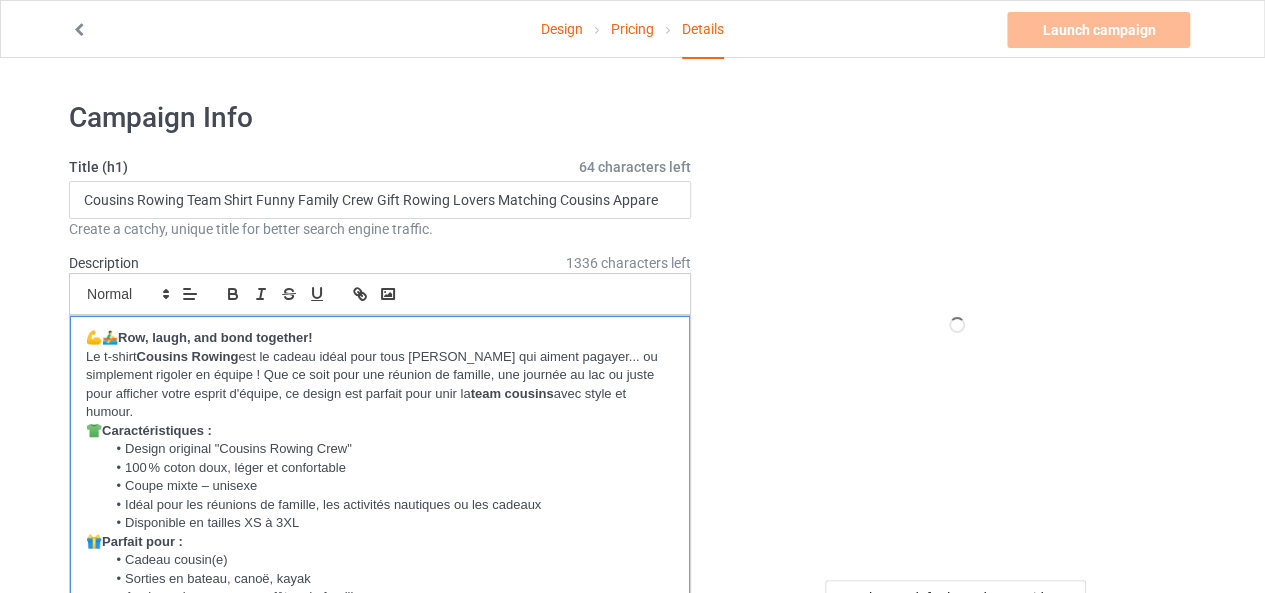 scroll, scrollTop: 0, scrollLeft: 0, axis: both 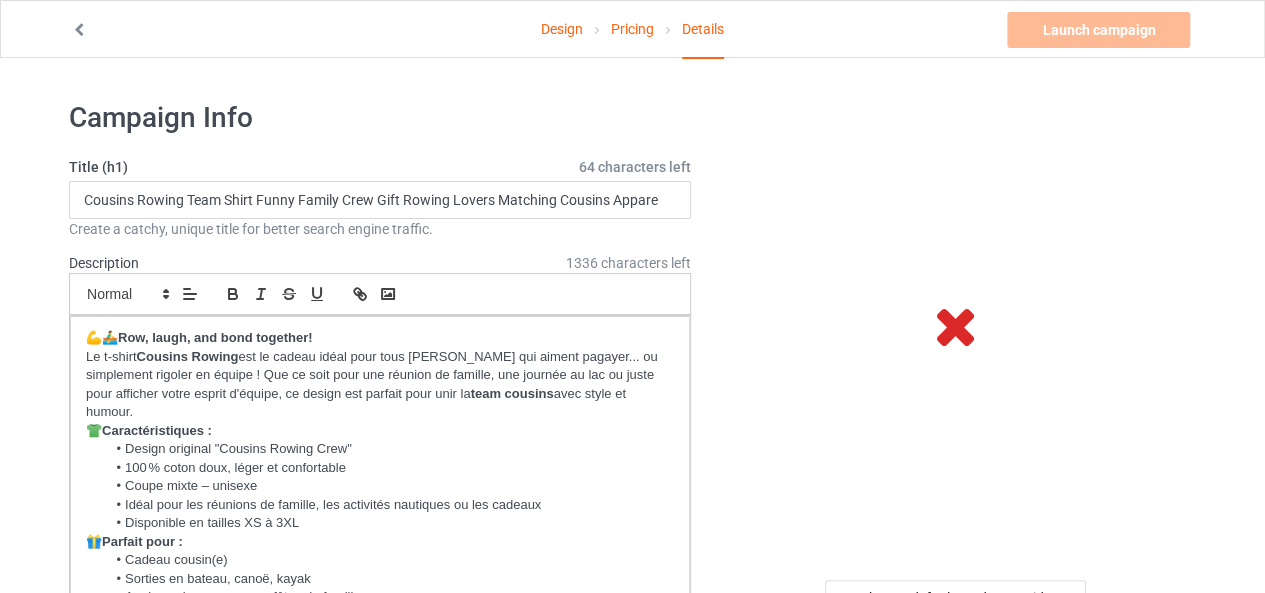 click at bounding box center (957, 325) 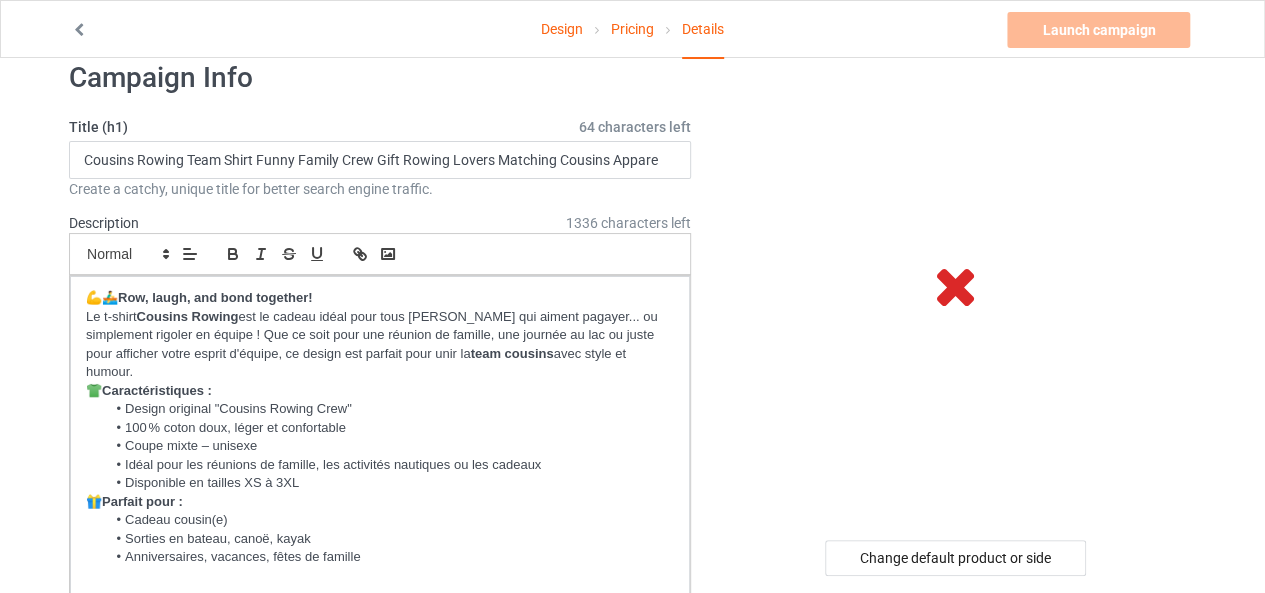 scroll, scrollTop: 80, scrollLeft: 0, axis: vertical 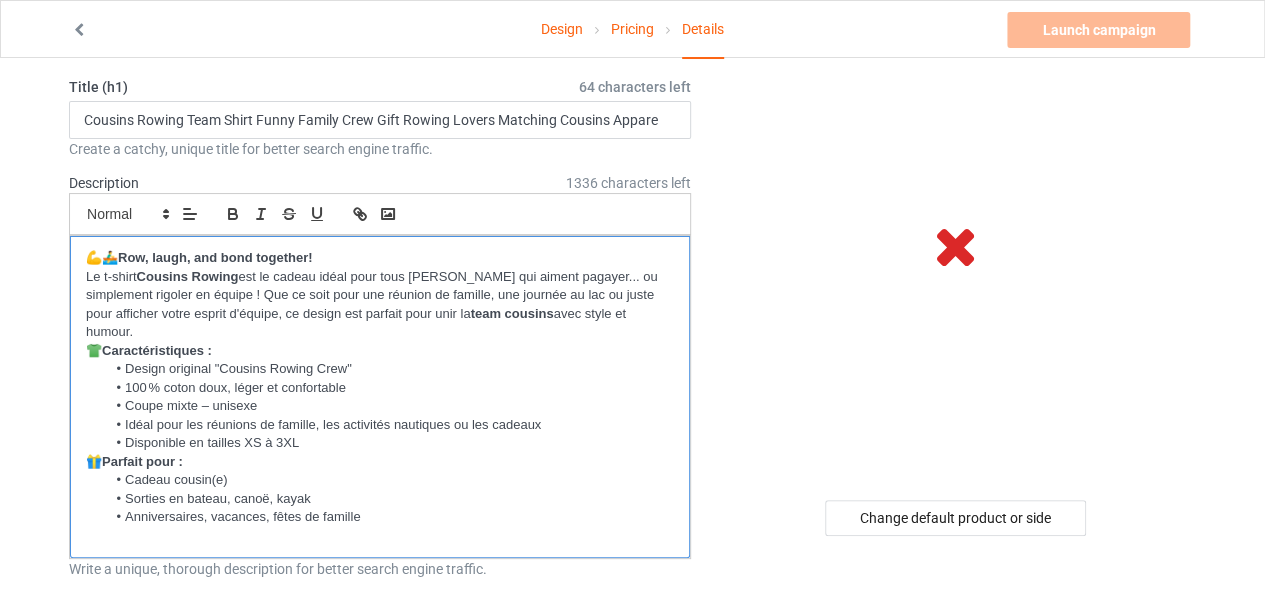 click on "💪🚣‍♂️  Row, laugh, and bond together!  Le t-shirt  Cousins Rowing  est le cadeau idéal pour tous [PERSON_NAME] qui aiment pagayer... ou simplement rigoler en équipe ! Que ce soit pour une réunion de famille, une journée au lac ou juste pour afficher votre esprit d'équipe, ce design est parfait pour unir la  team cousins  avec style et humour. 👕  Caractéristiques : Design original "Cousins Rowing Crew" 100 % coton doux, léger et confortable Coupe mixte – unisexe Idéal pour les réunions de famille, les activités nautiques ou les cadeaux Disponible en tailles XS à 3XL 🎁  Parfait pour : Cadeau cousin(e) Sorties en bateau, canoë, kayak Anniversaires, vacances, fêtes de famille" at bounding box center [380, 397] 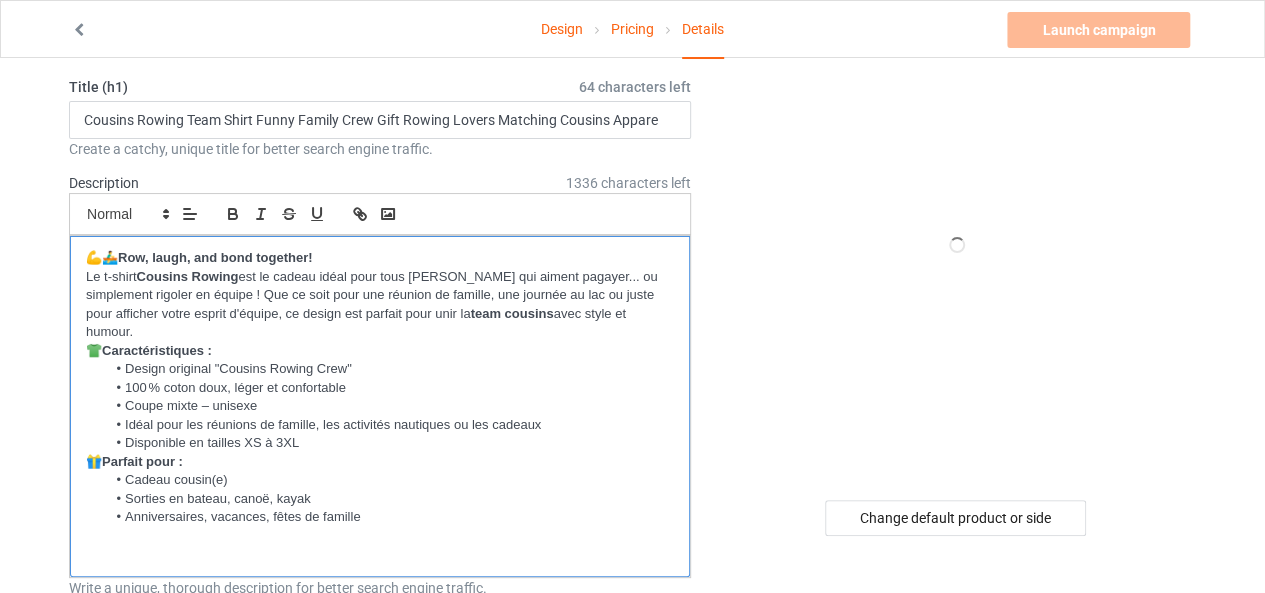 click on "💪🚣‍♂️  Row, laugh, and bond together!  Le t-shirt  Cousins Rowing  est le cadeau idéal pour tous [PERSON_NAME] qui aiment pagayer... ou simplement rigoler en équipe ! Que ce soit pour une réunion de famille, une journée au lac ou juste pour afficher votre esprit d'équipe, ce design est parfait pour unir la  team cousins  avec style et humour. 👕  Caractéristiques : Design original "Cousins Rowing Crew" 100 % coton doux, léger et confortable Coupe mixte – unisexe Idéal pour les réunions de famille, les activités nautiques ou les cadeaux Disponible en tailles XS à 3XL 🎁  Parfait pour : Cadeau cousin(e) Sorties en bateau, canoë, kayak Anniversaires, vacances, fêtes de famille" at bounding box center [380, 406] 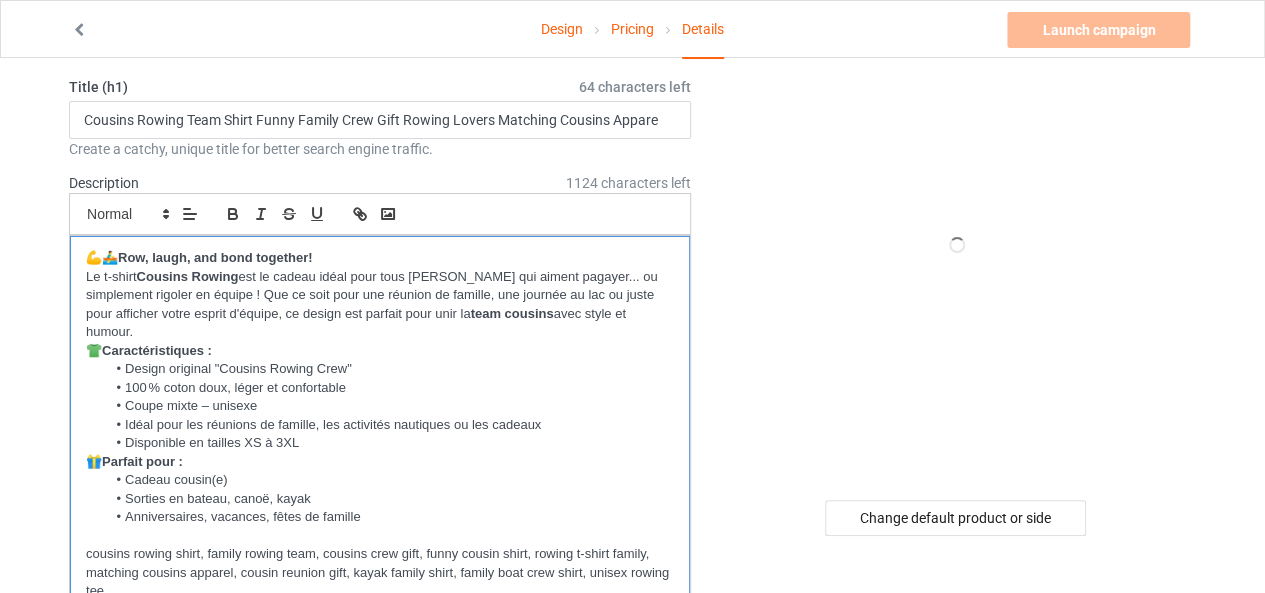 scroll, scrollTop: 0, scrollLeft: 0, axis: both 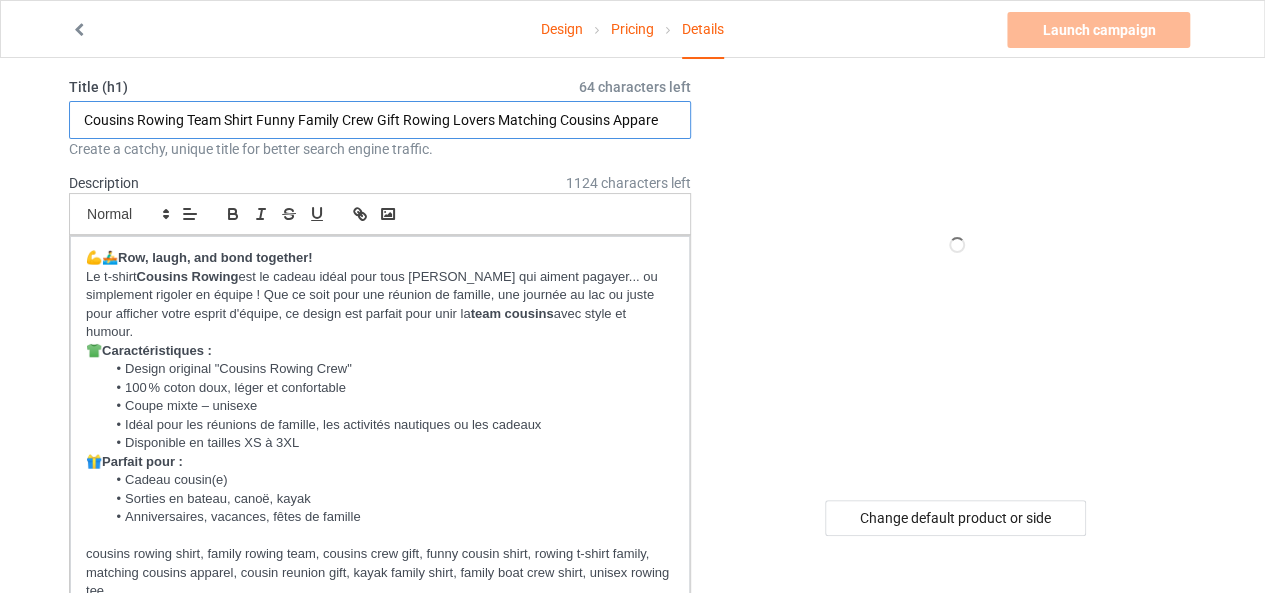 drag, startPoint x: 84, startPoint y: 115, endPoint x: 221, endPoint y: 125, distance: 137.36447 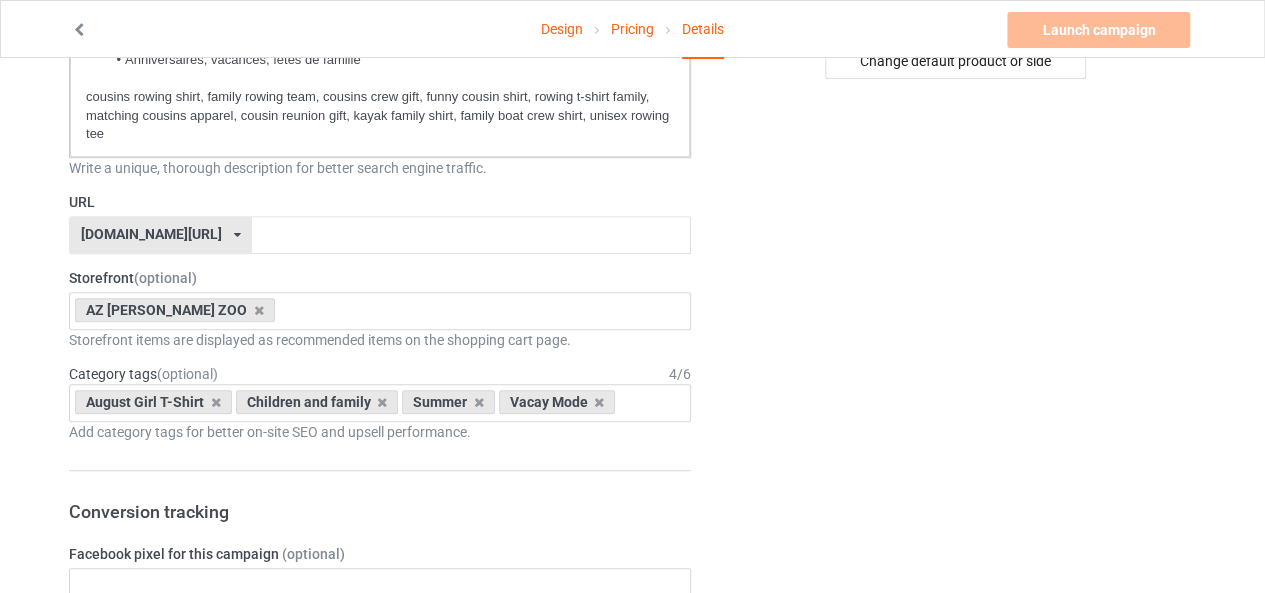 scroll, scrollTop: 552, scrollLeft: 0, axis: vertical 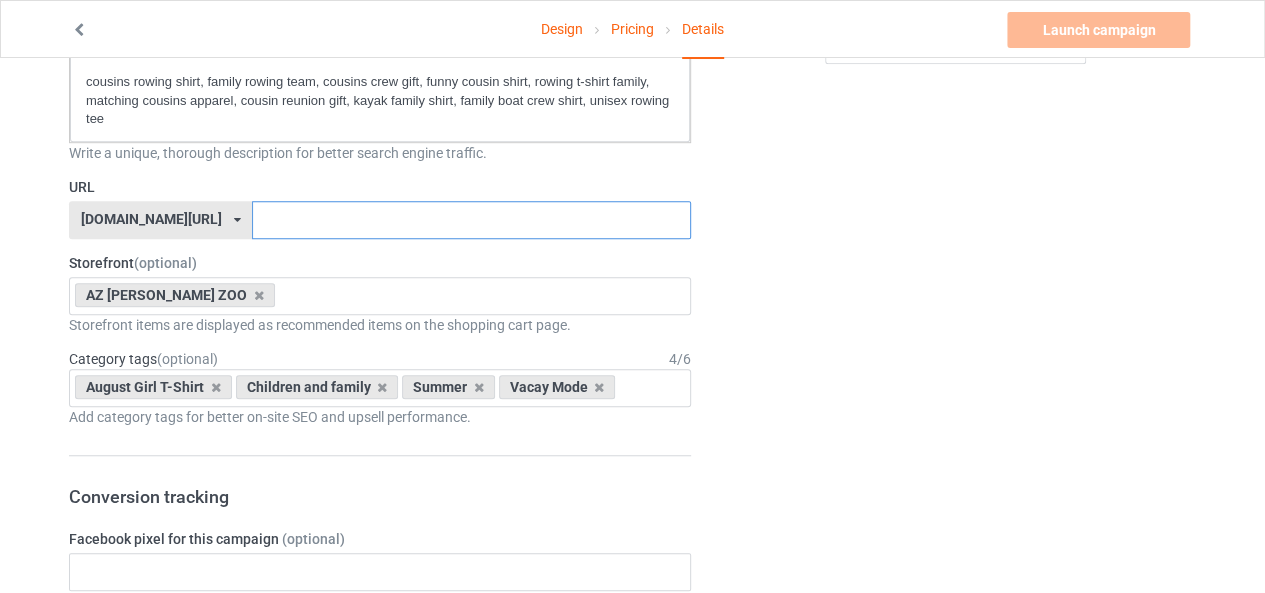 click at bounding box center (471, 220) 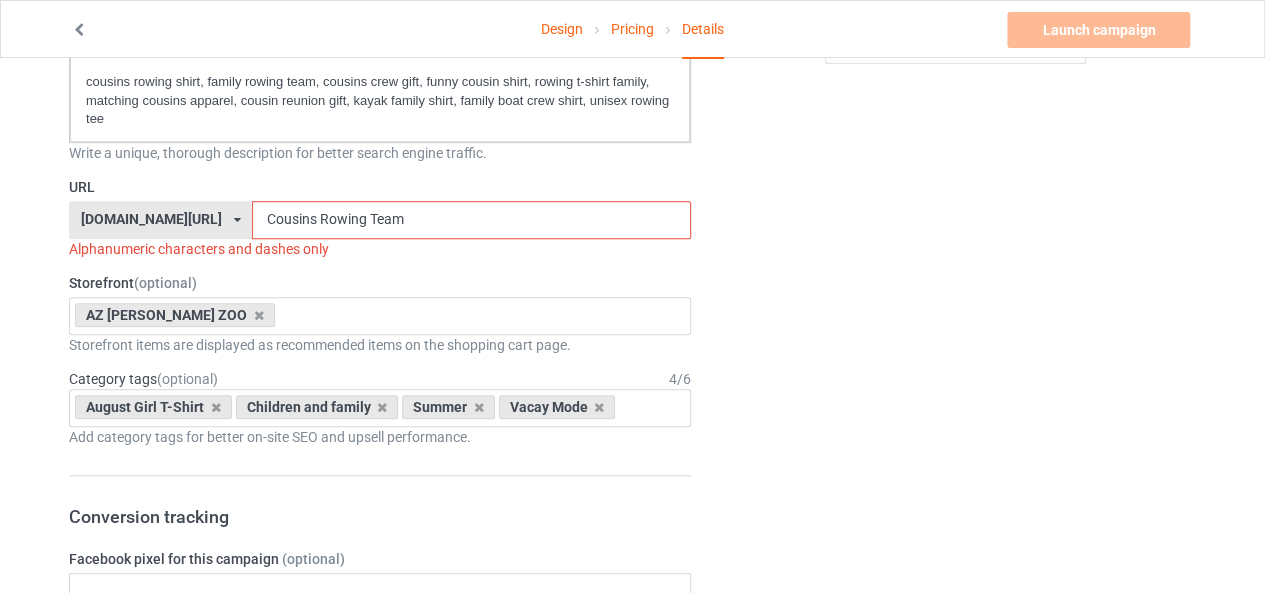 click on "Cousins Rowing Team" at bounding box center [471, 220] 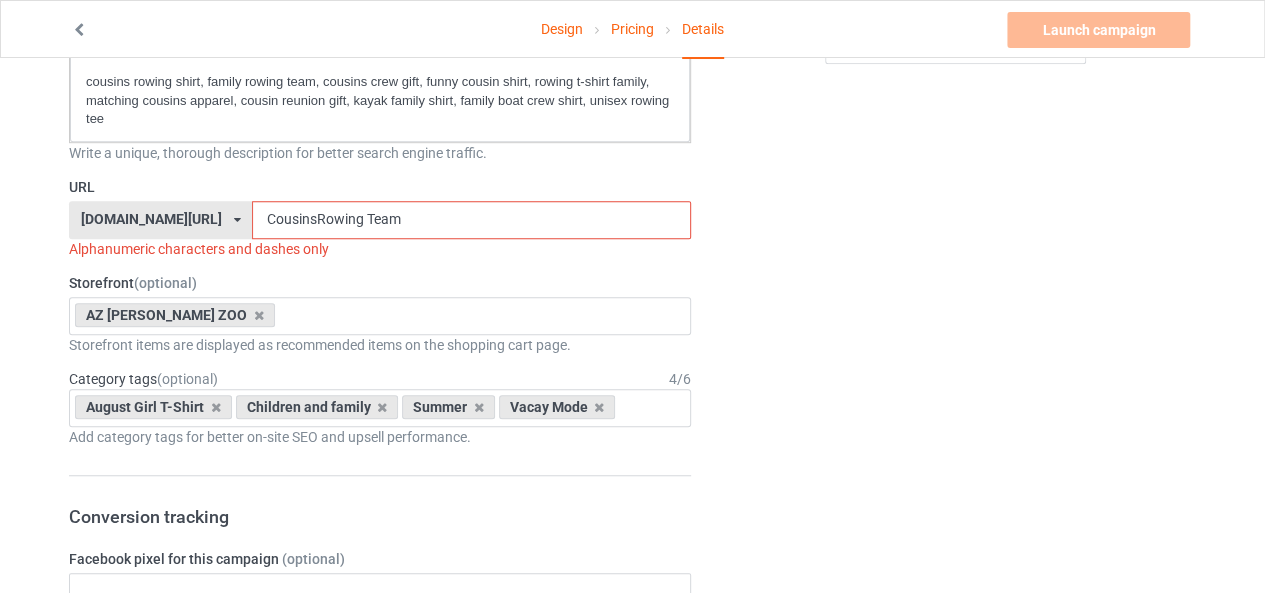 click on "CousinsRowing Team" at bounding box center (471, 220) 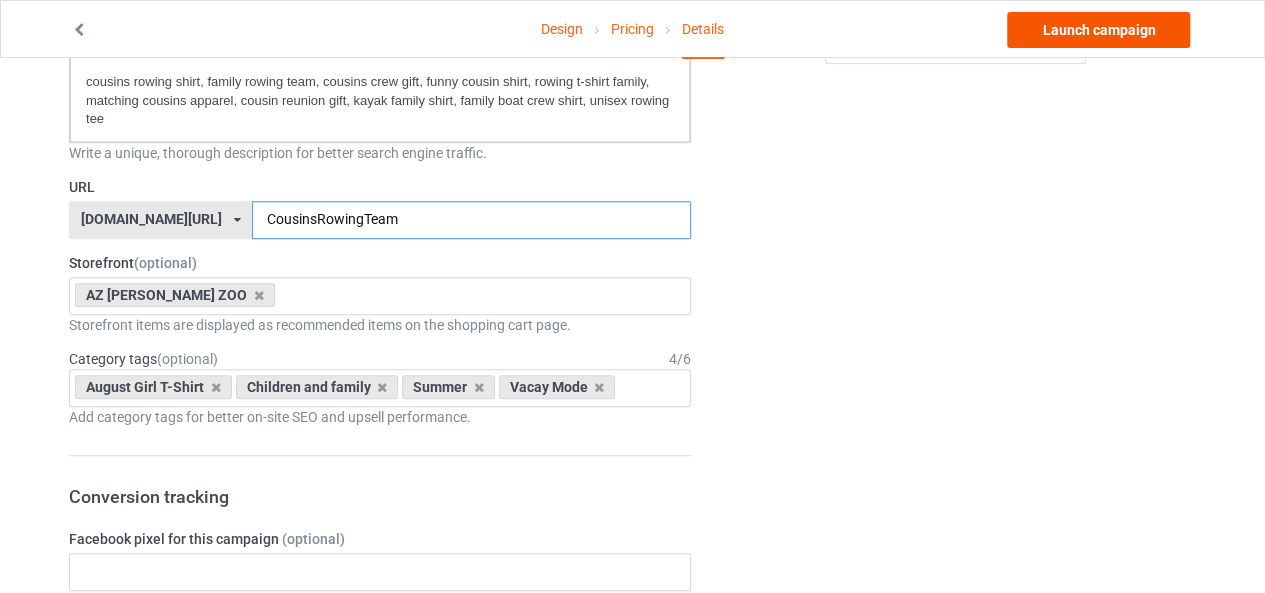 type on "CousinsRowingTeam" 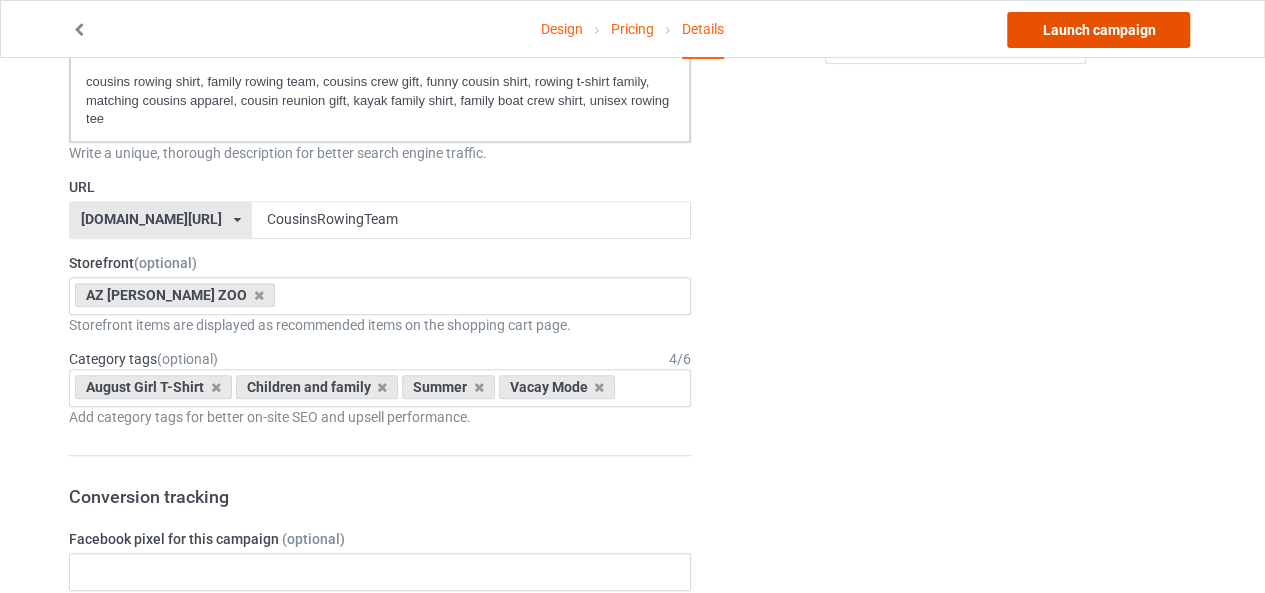 click on "Launch campaign" at bounding box center [1098, 30] 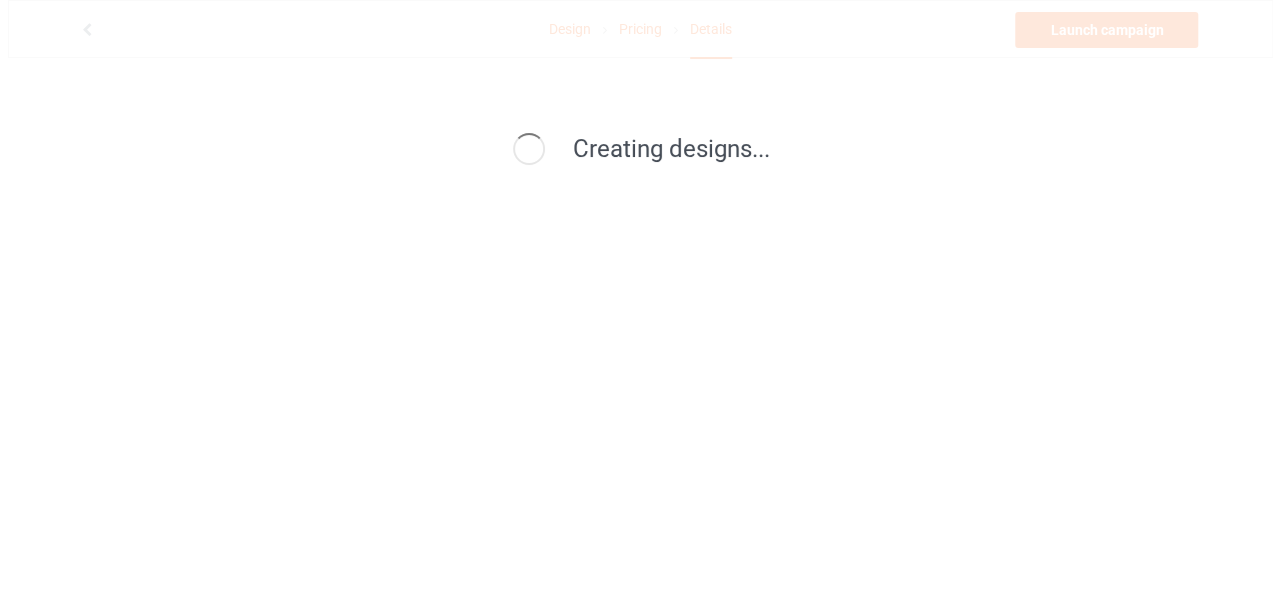 scroll, scrollTop: 0, scrollLeft: 0, axis: both 